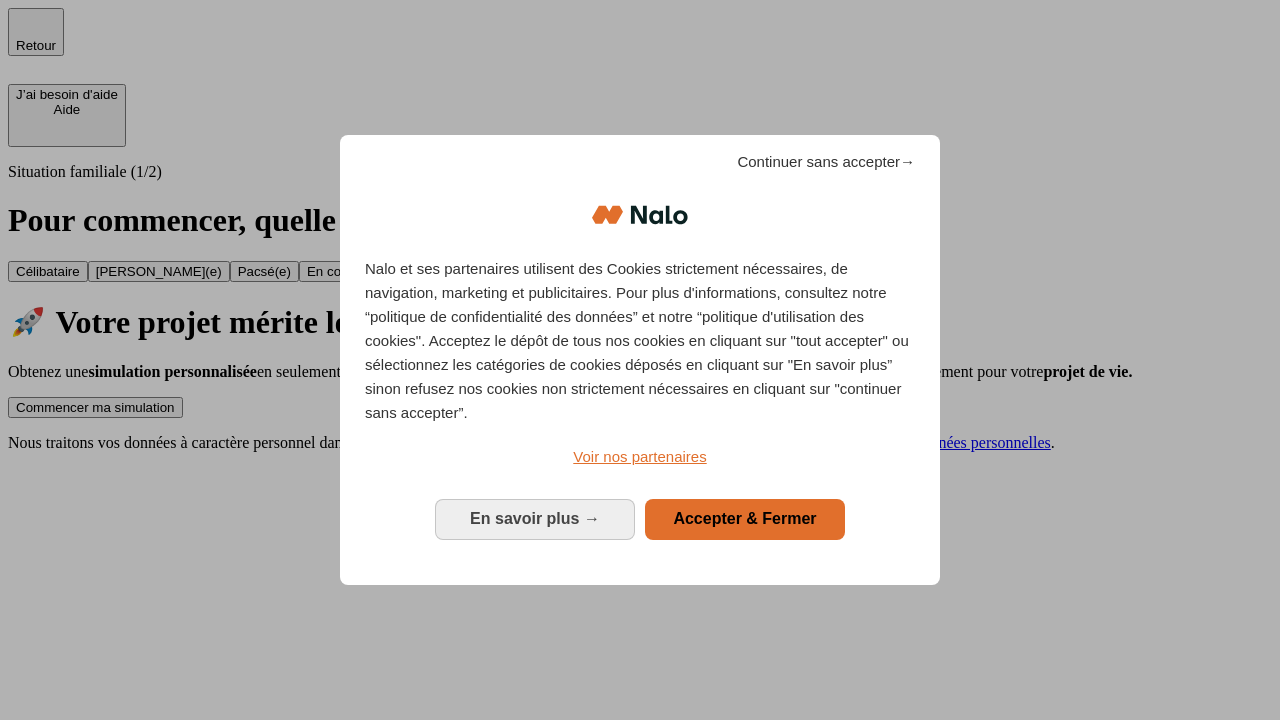 scroll, scrollTop: 0, scrollLeft: 0, axis: both 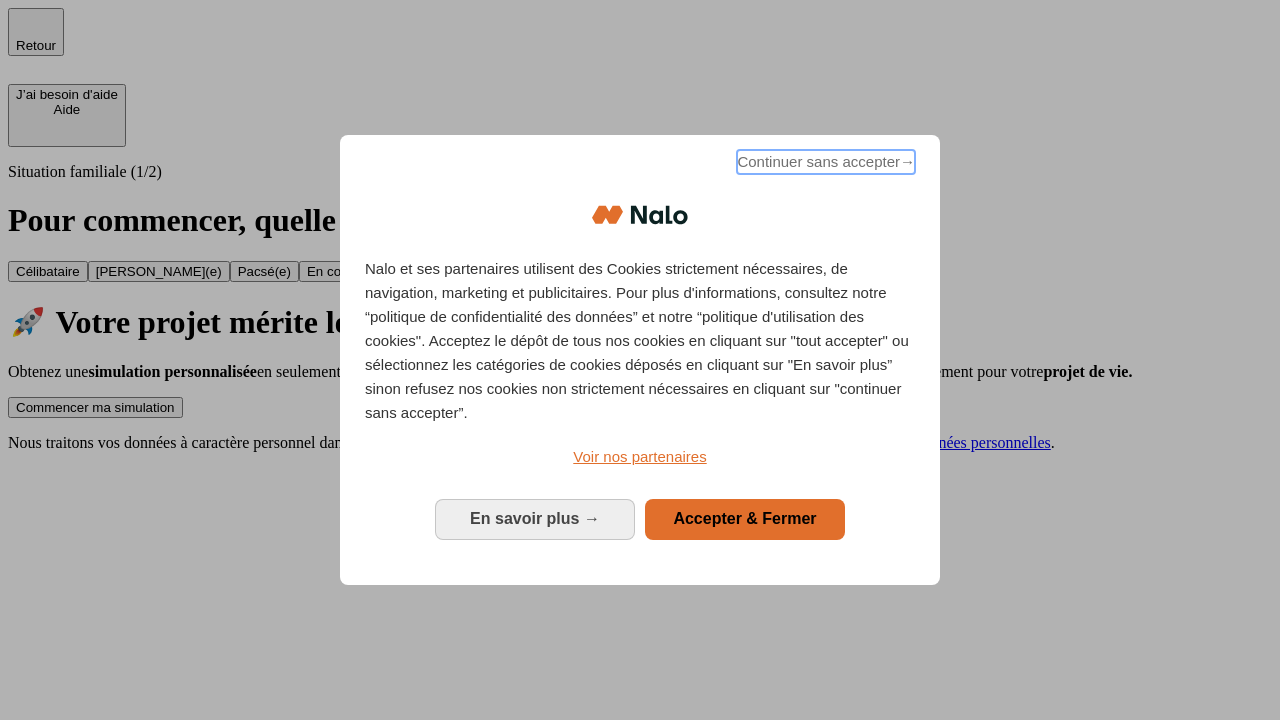 click on "Continuer sans accepter  →" at bounding box center [826, 162] 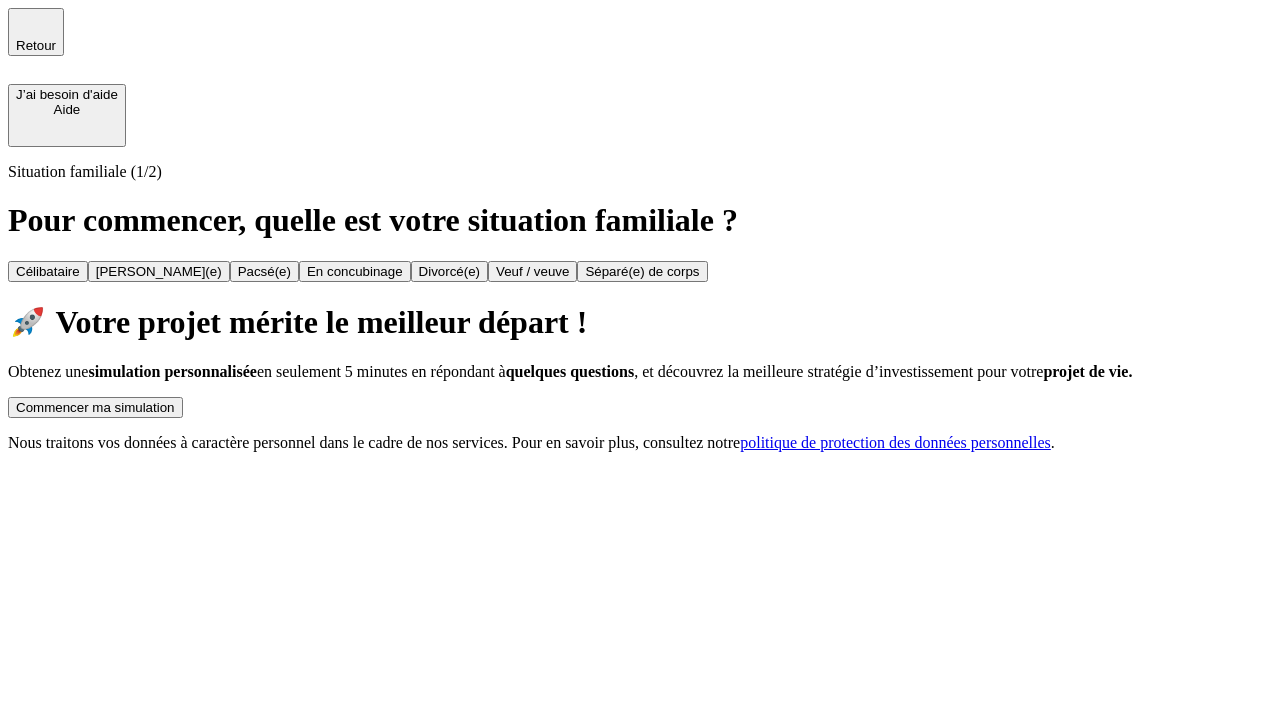 click on "Commencer ma simulation" at bounding box center [95, 407] 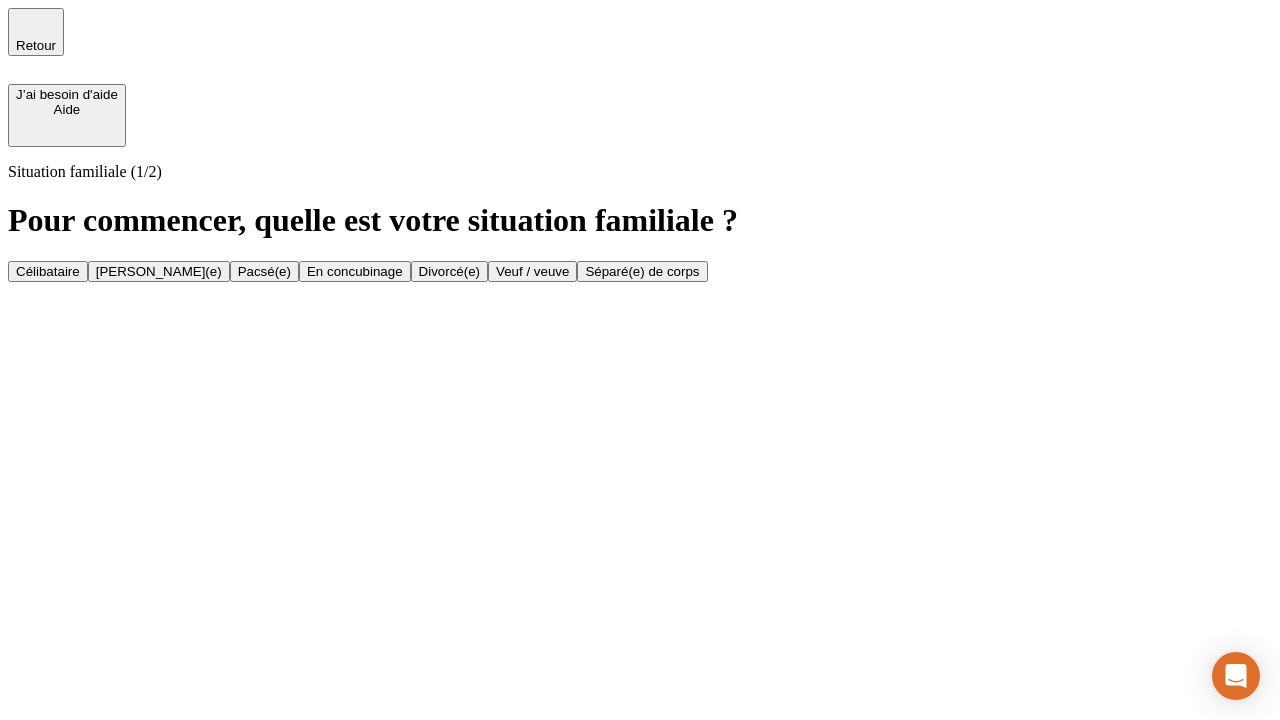click on "Veuf / veuve" at bounding box center (532, 271) 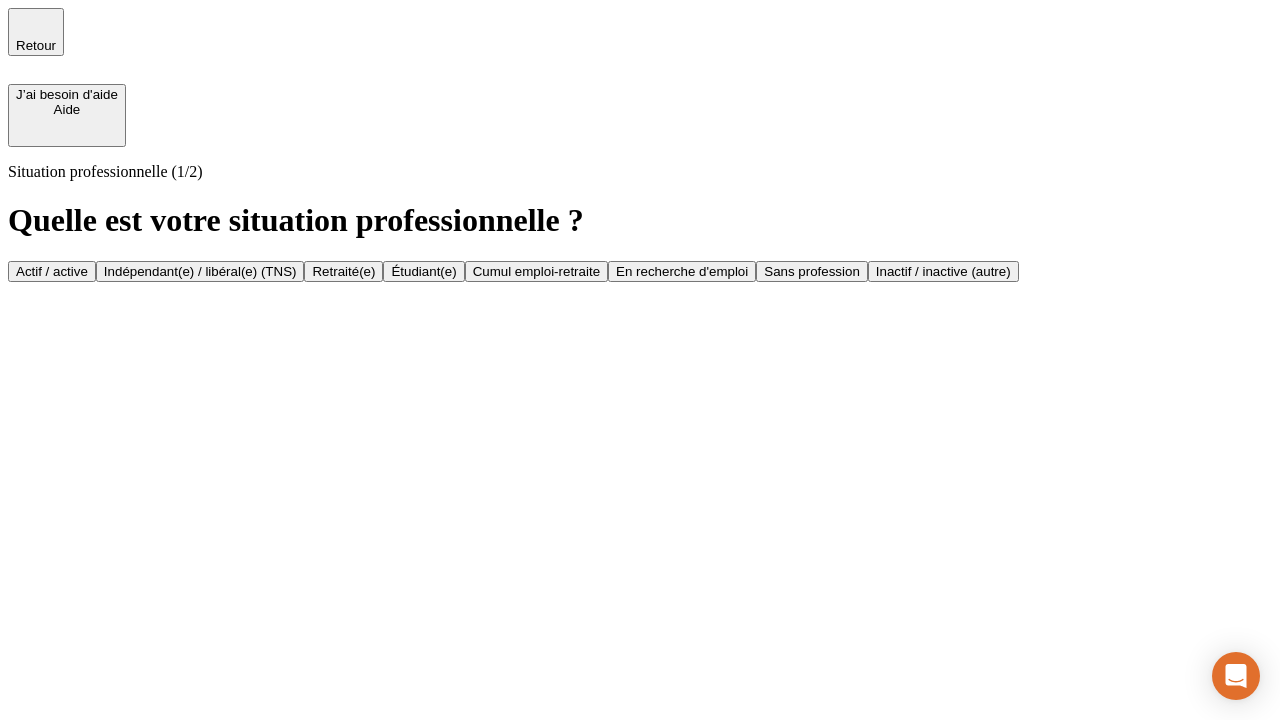 click on "Retraité(e)" at bounding box center [343, 271] 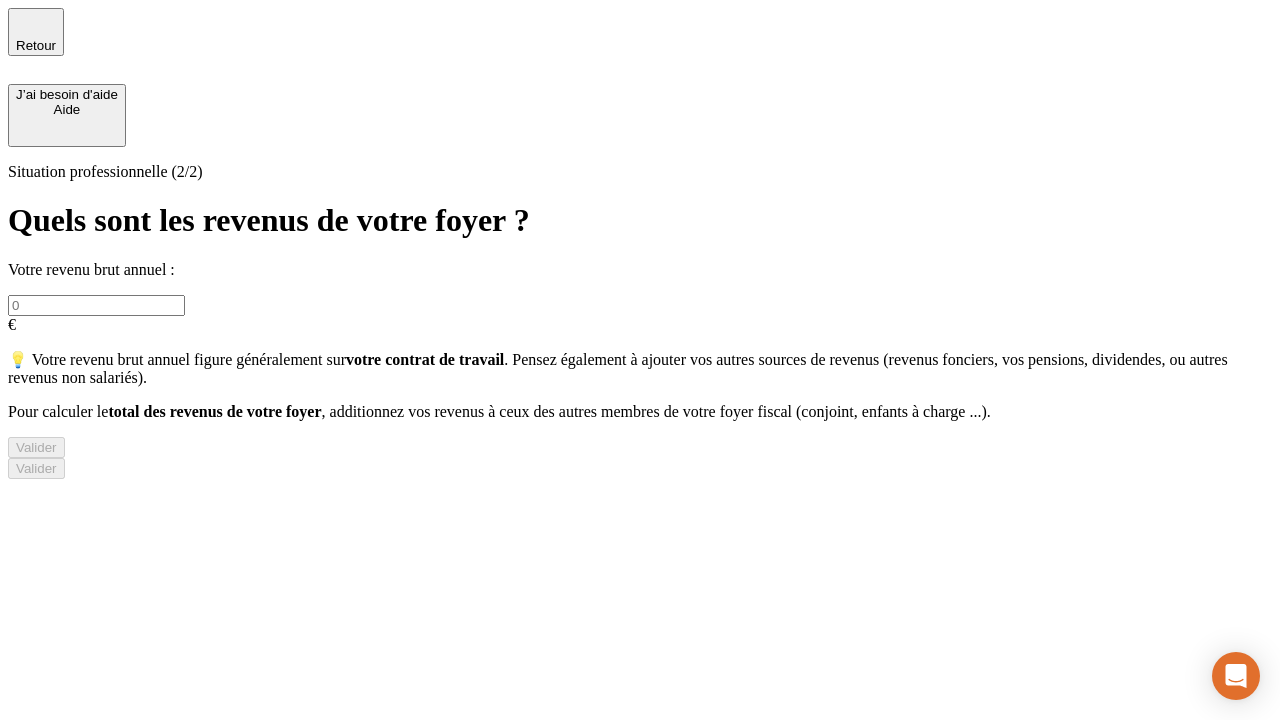 click at bounding box center [96, 305] 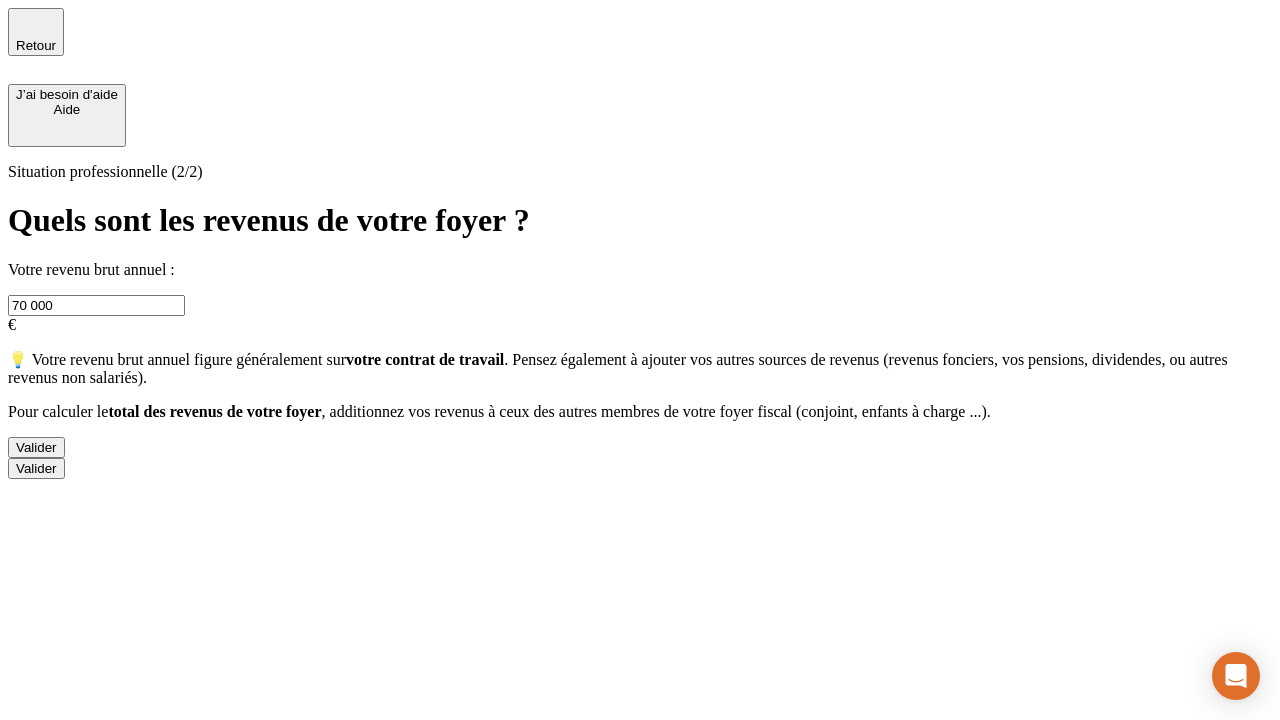 type on "70 000" 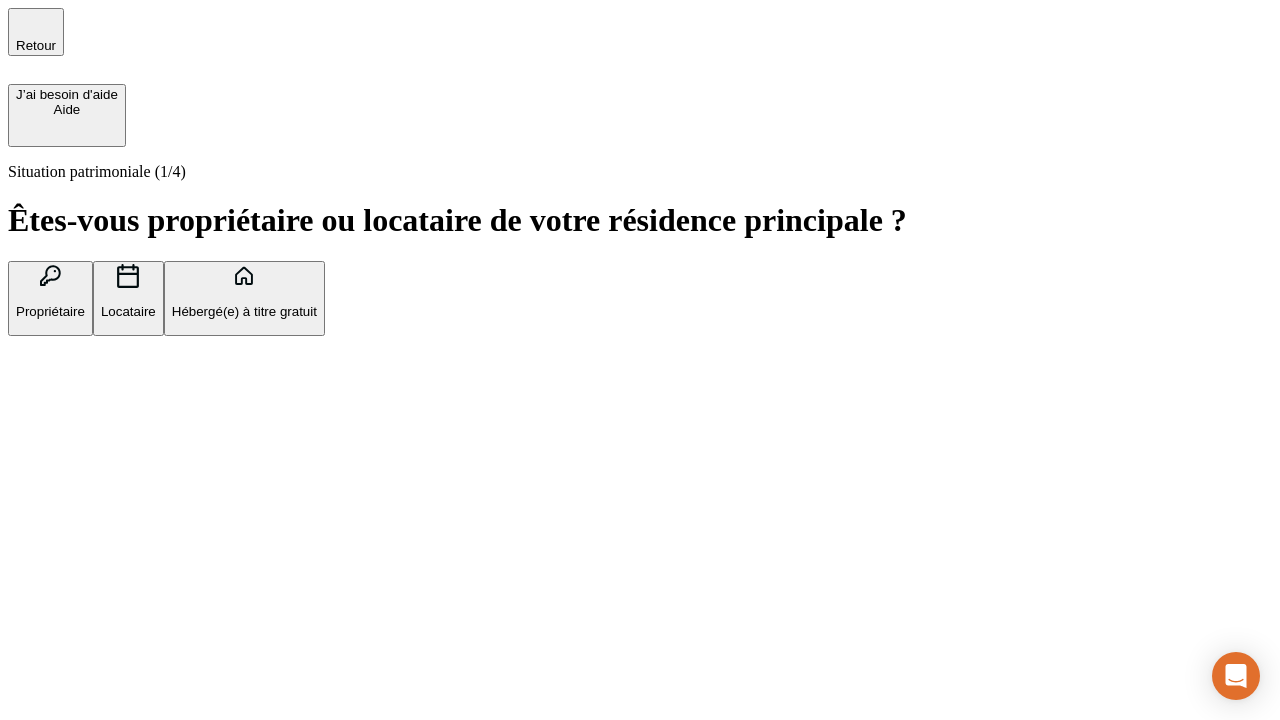 click on "Locataire" at bounding box center (128, 311) 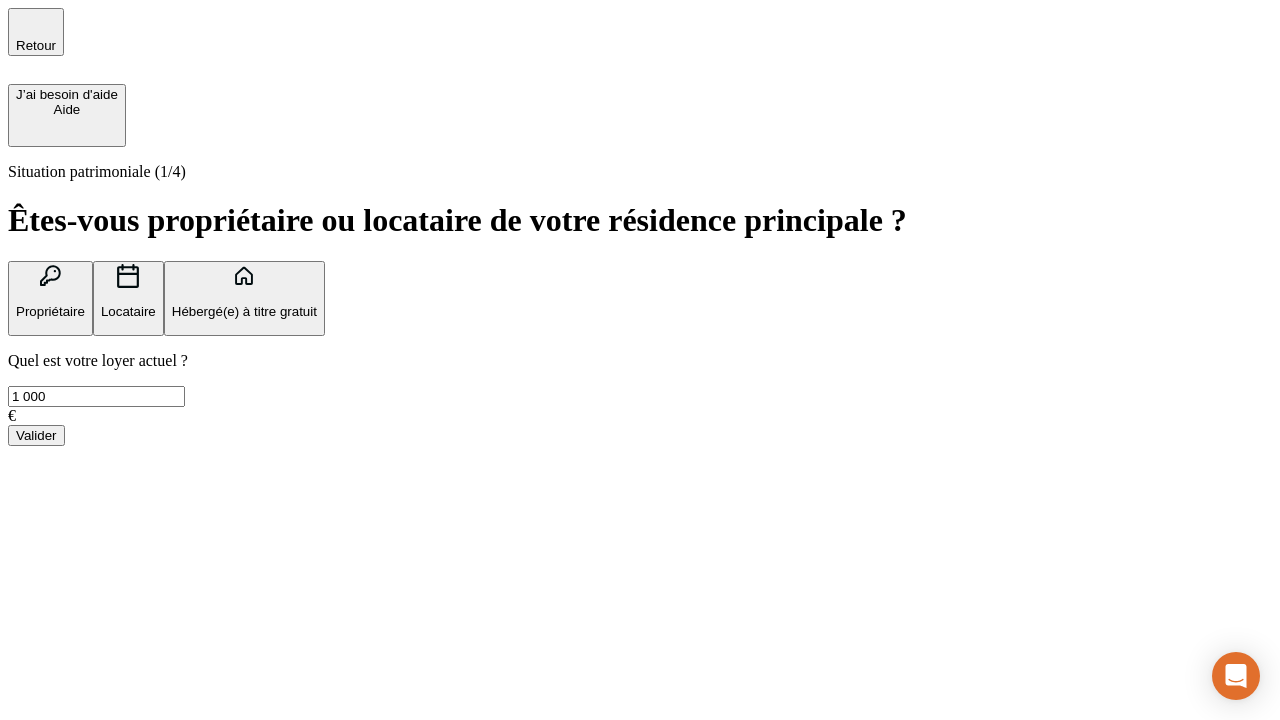 type on "1 000" 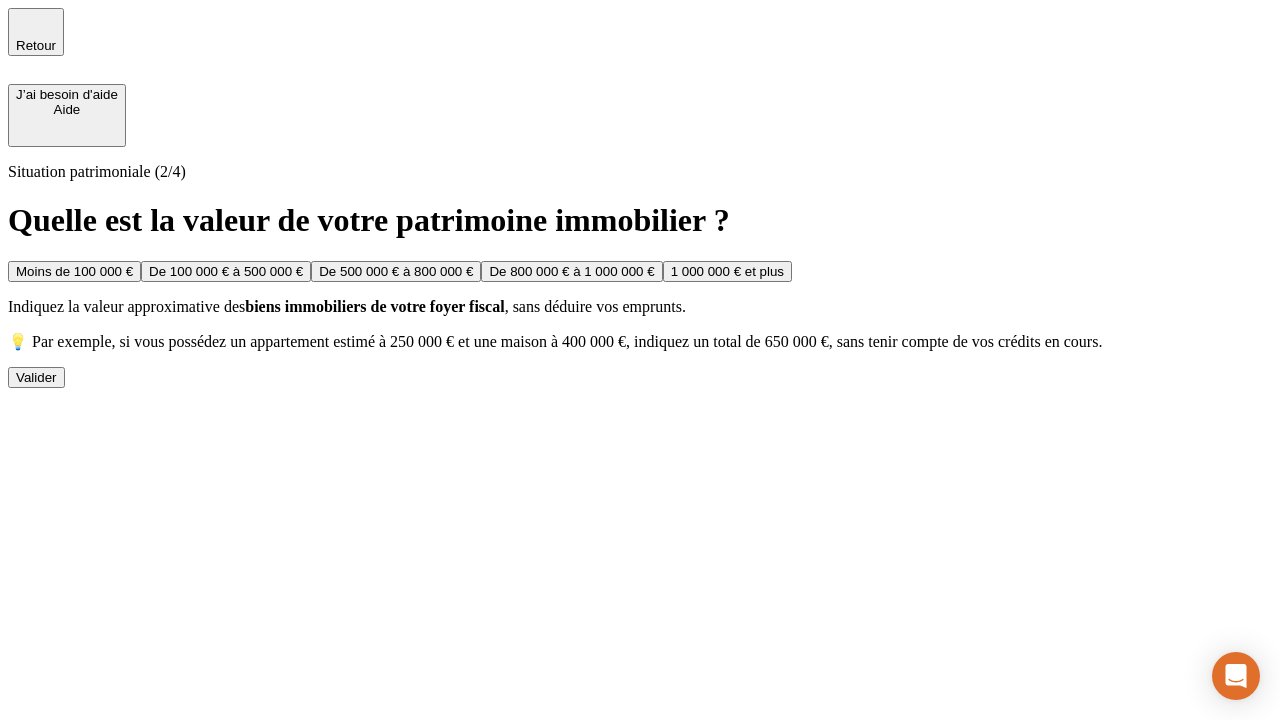 click on "De 500 000 € à 800 000 €" at bounding box center [396, 271] 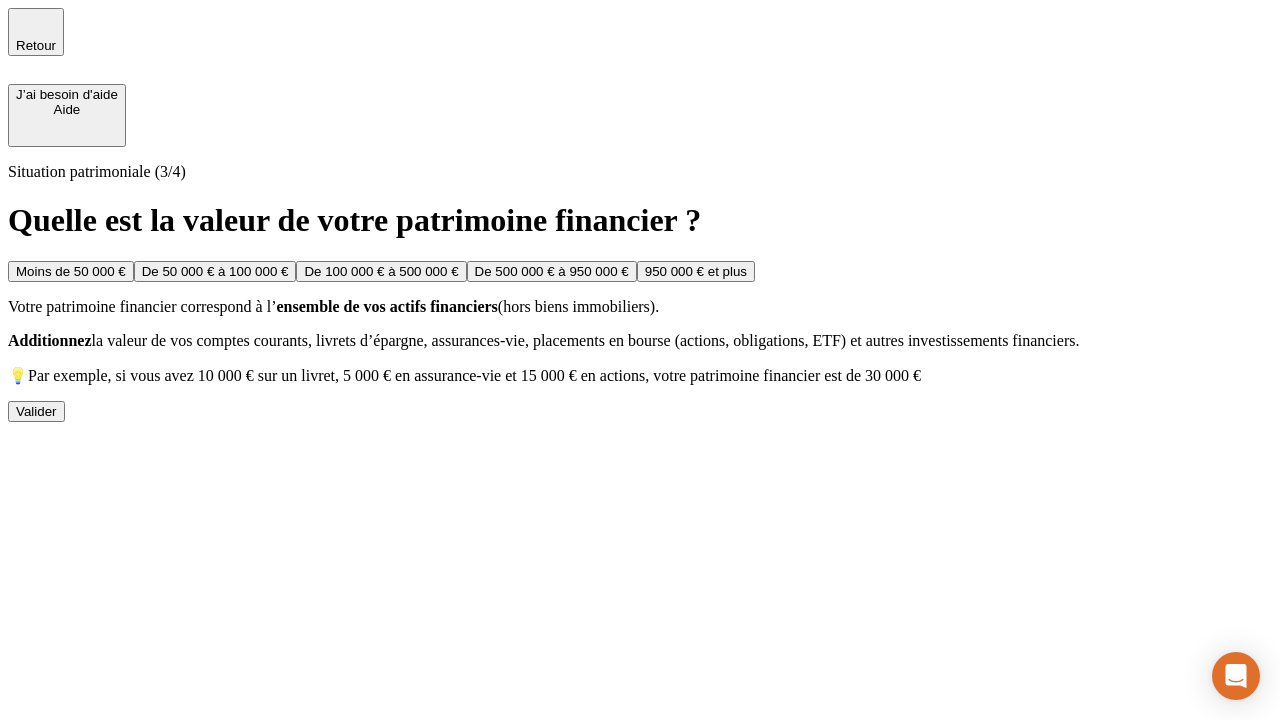 click on "Moins de 50 000 €" at bounding box center [71, 271] 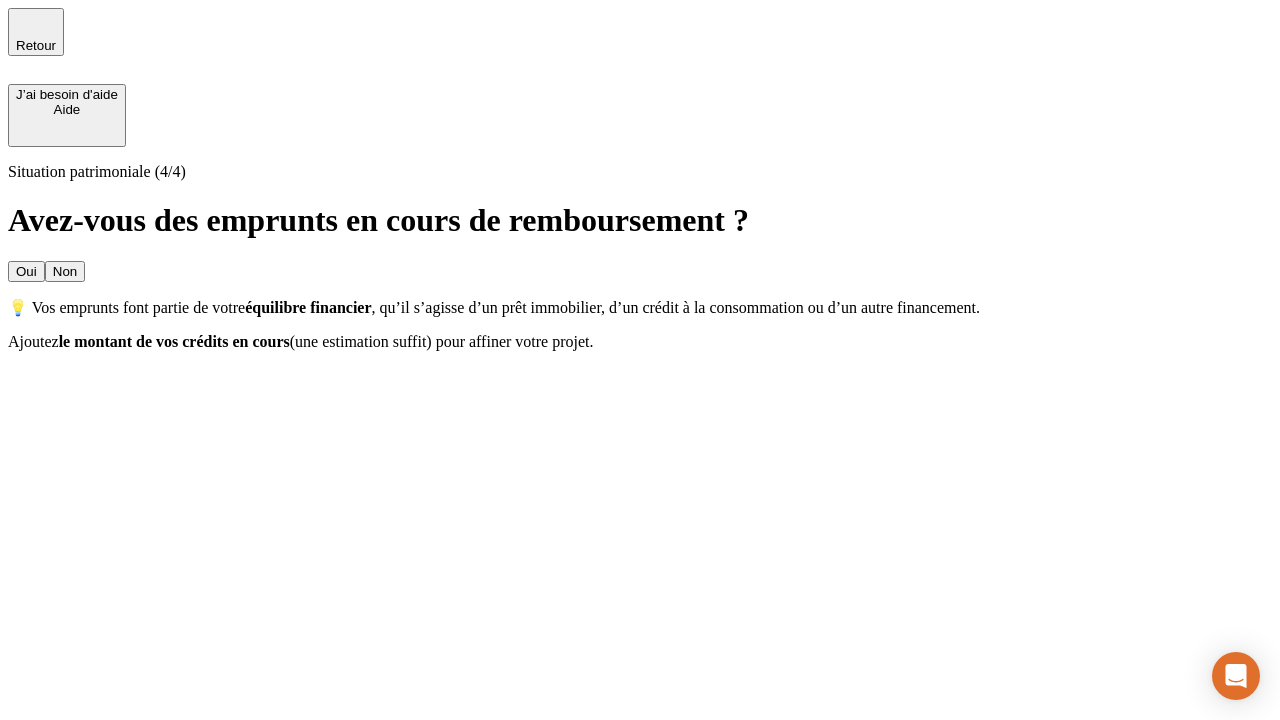 click on "Oui" at bounding box center [26, 271] 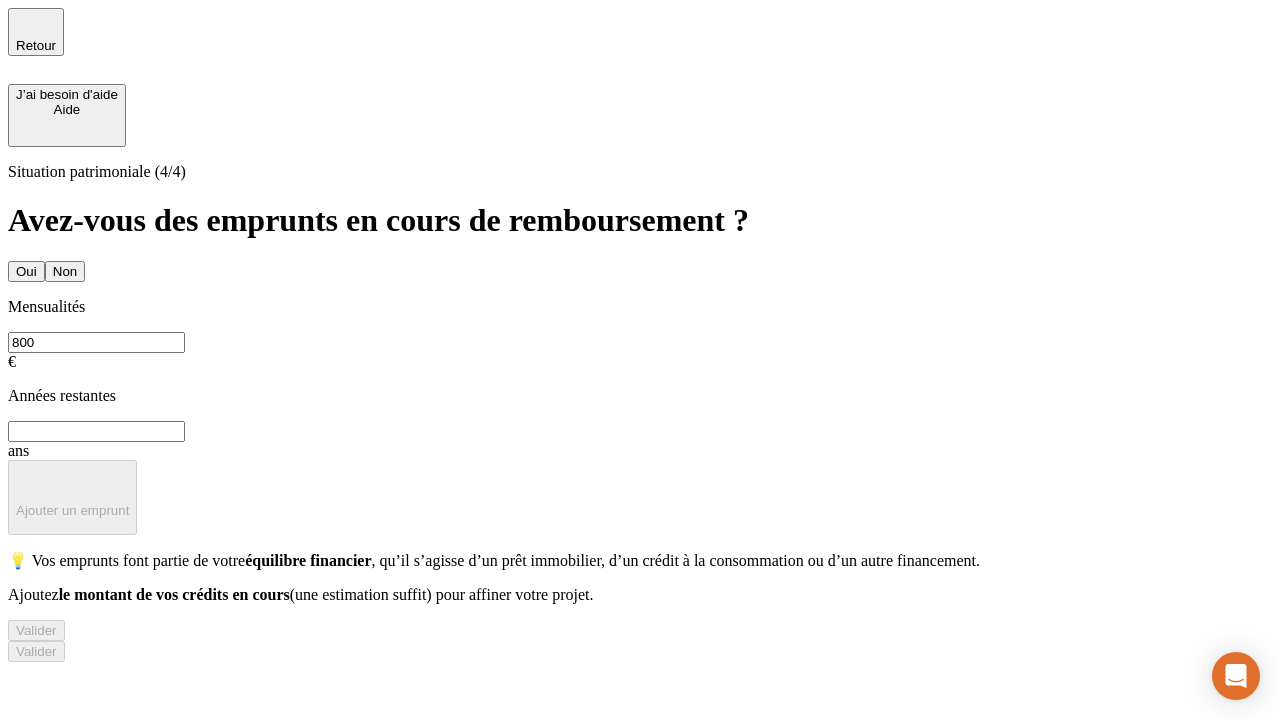 type on "800" 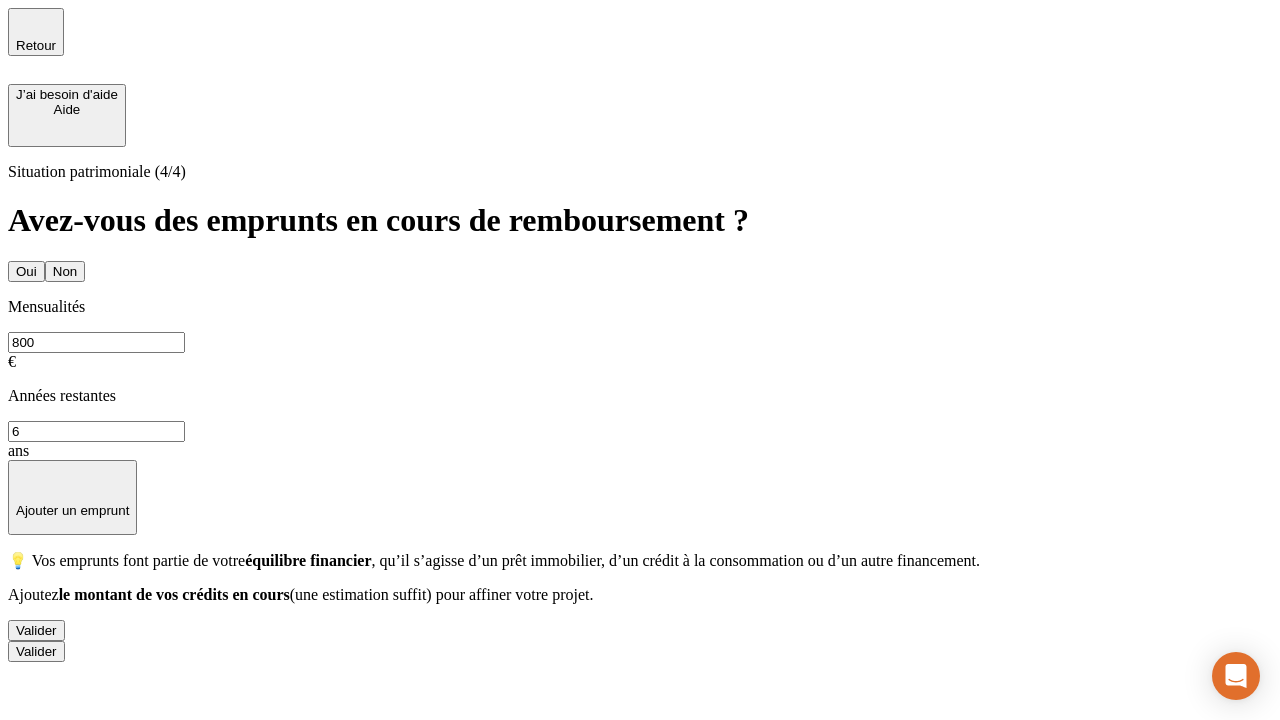 type on "6" 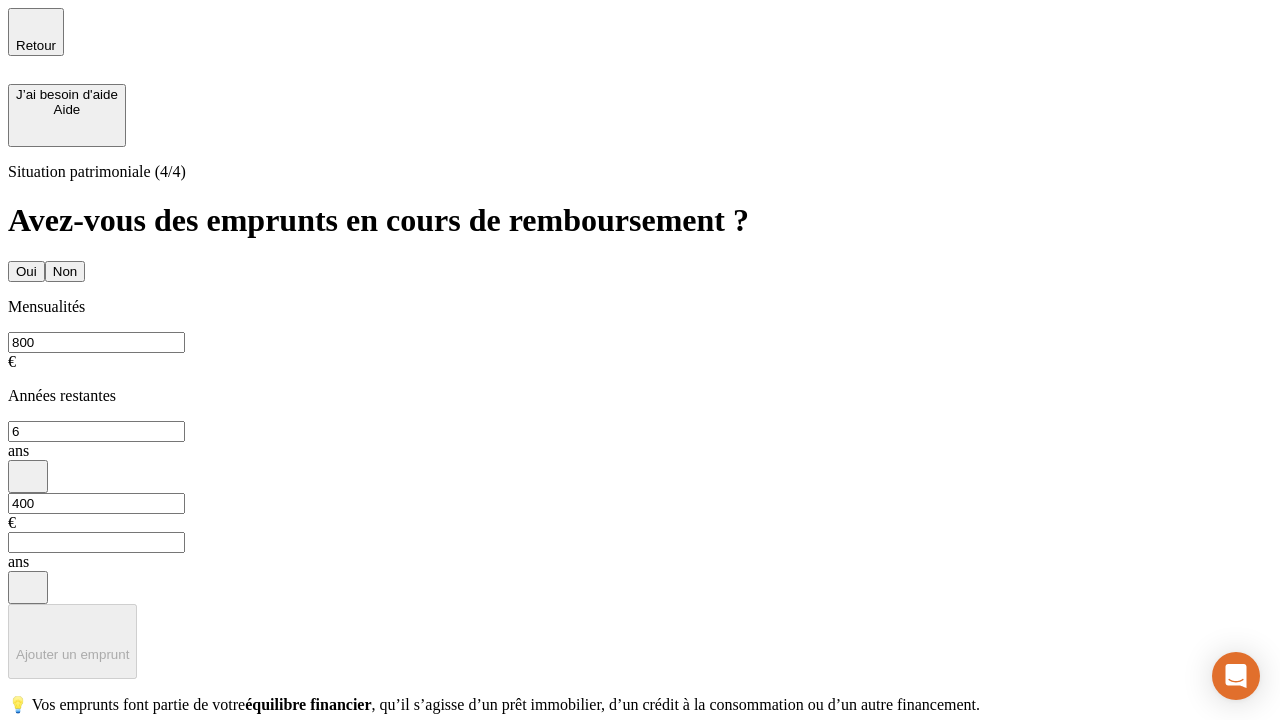 type on "400" 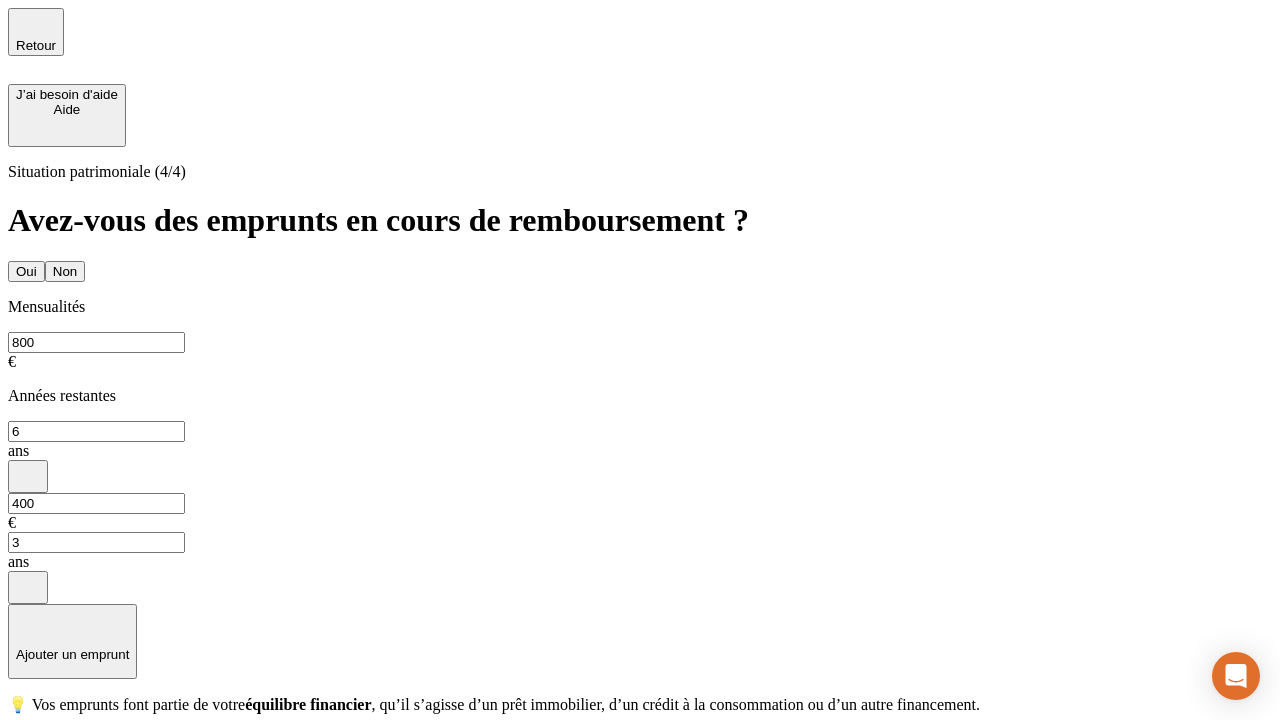 click on "Valider" at bounding box center [36, 774] 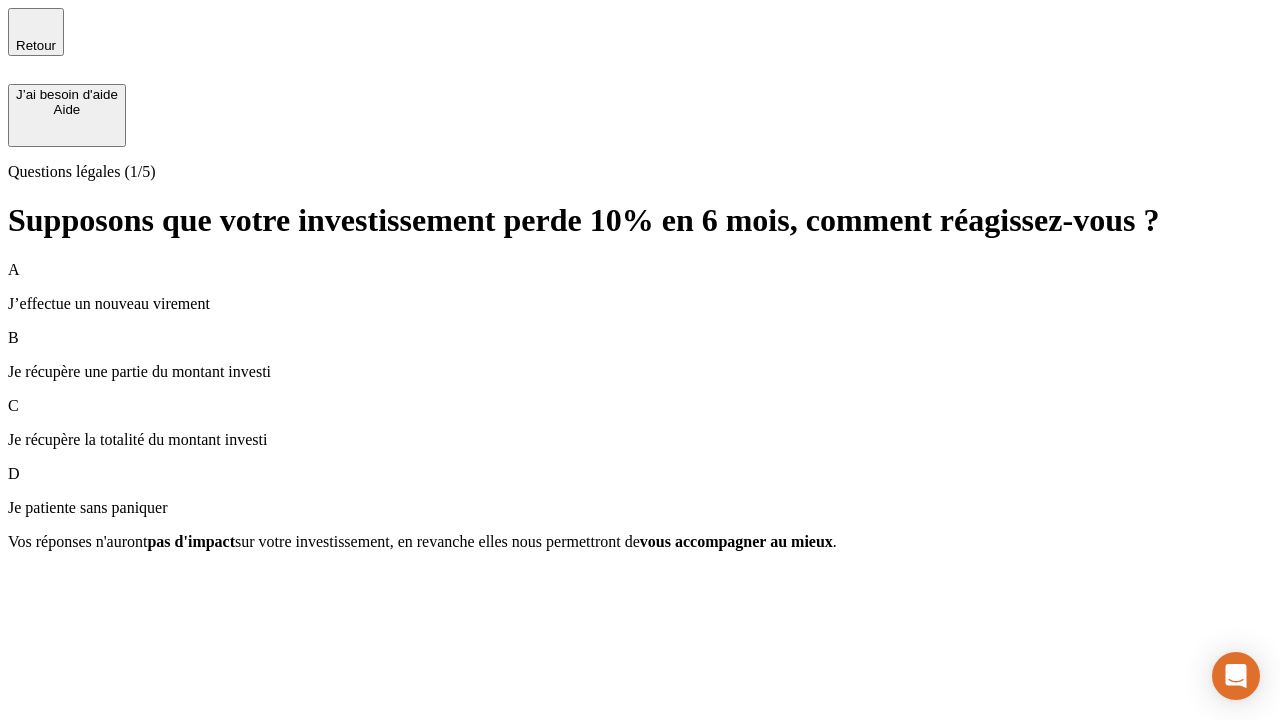 click on "Je récupère une partie du montant investi" at bounding box center [640, 372] 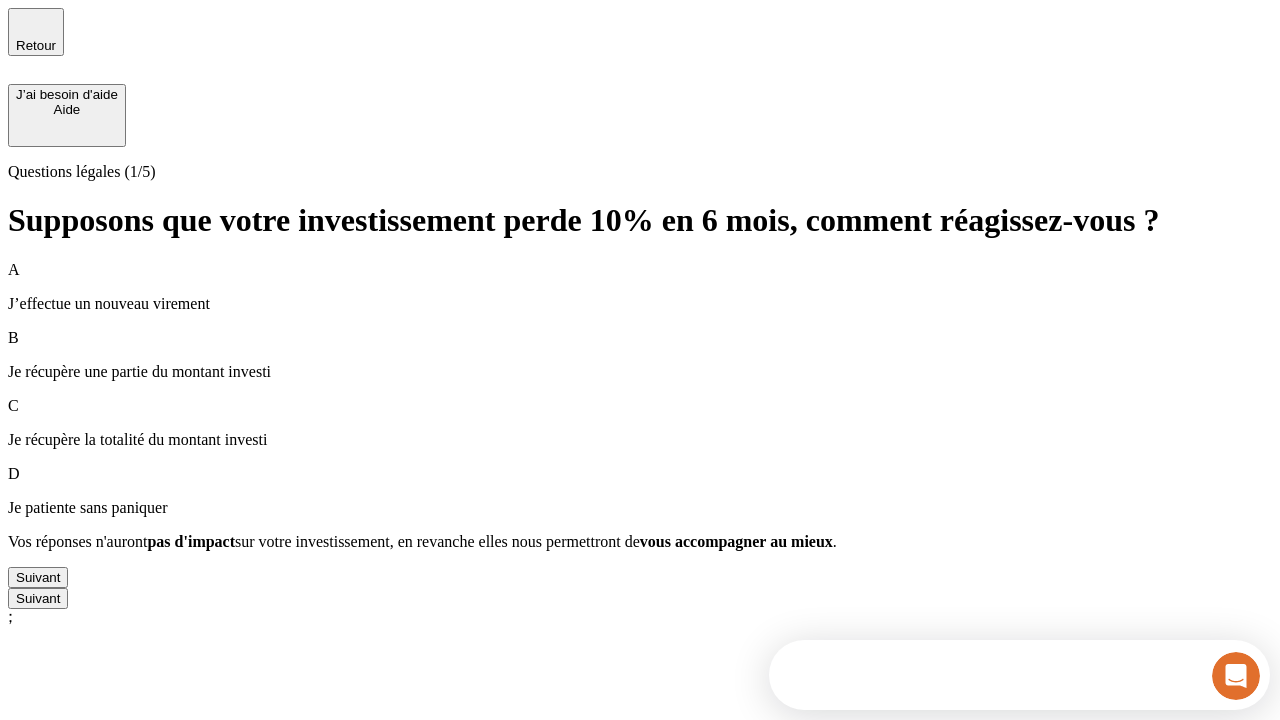 scroll, scrollTop: 0, scrollLeft: 0, axis: both 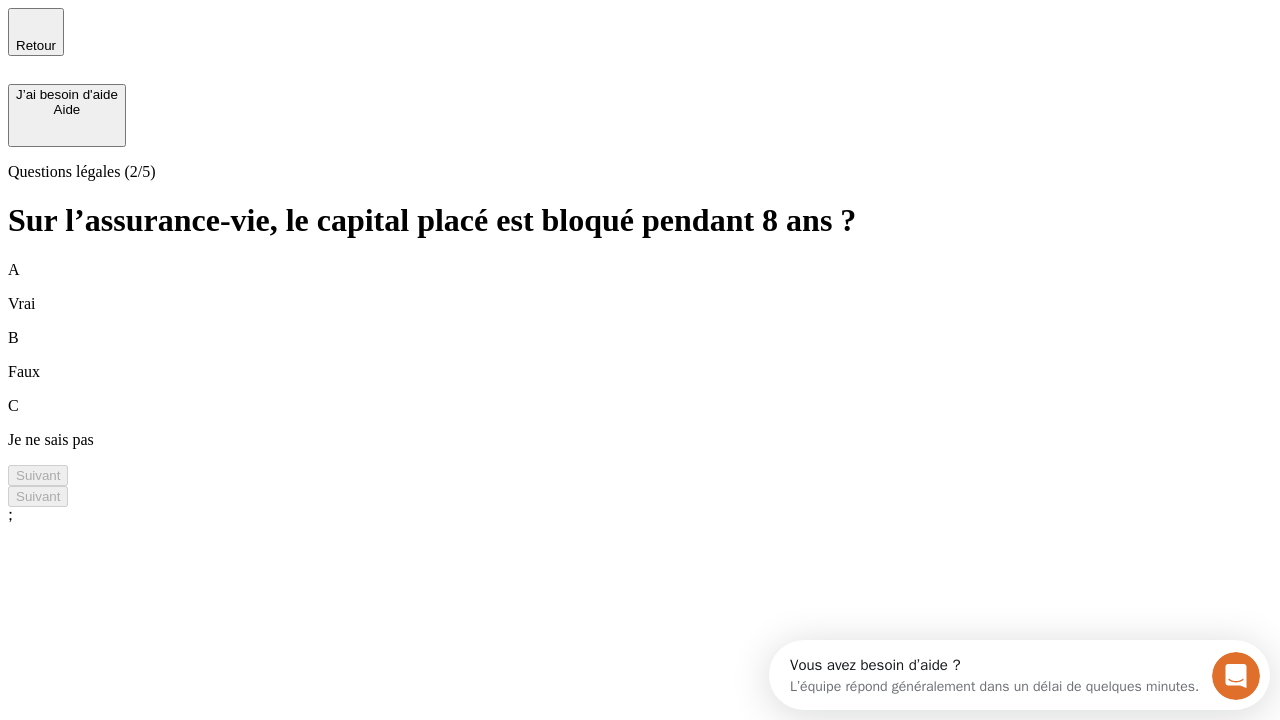 click on "B Faux" at bounding box center (640, 355) 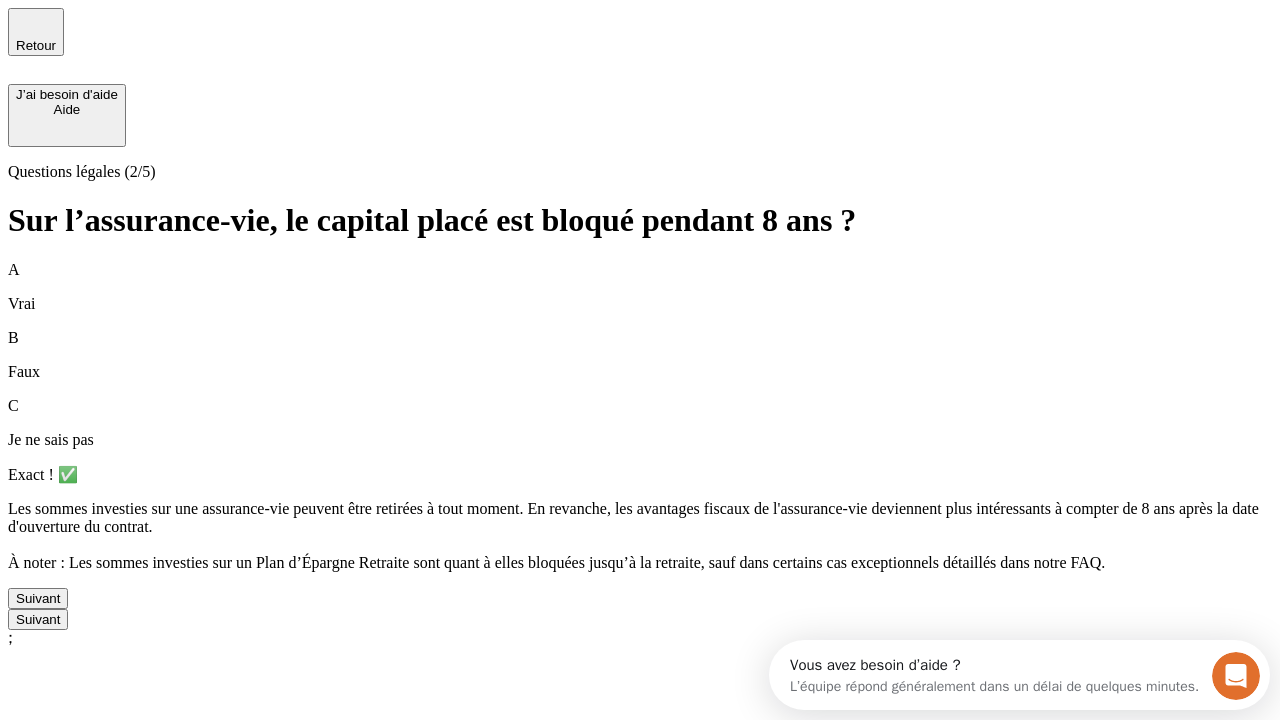 click on "Suivant" at bounding box center (38, 598) 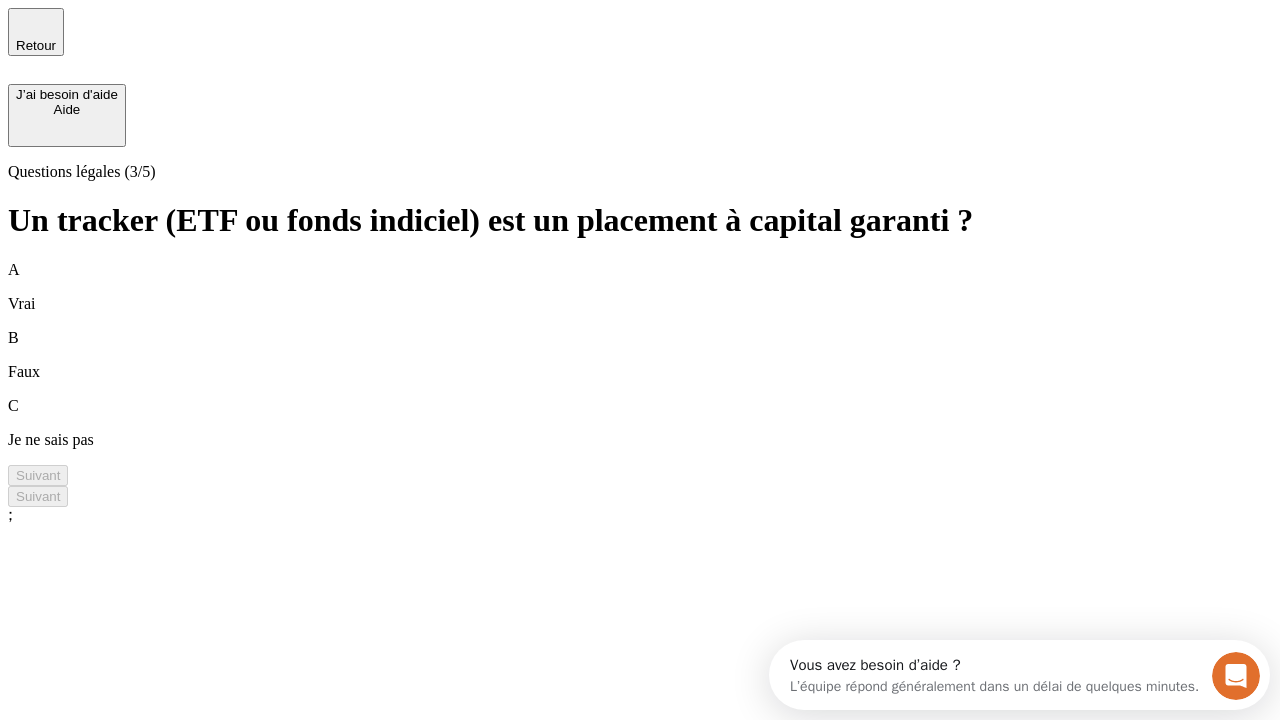 click on "B Faux" at bounding box center (640, 355) 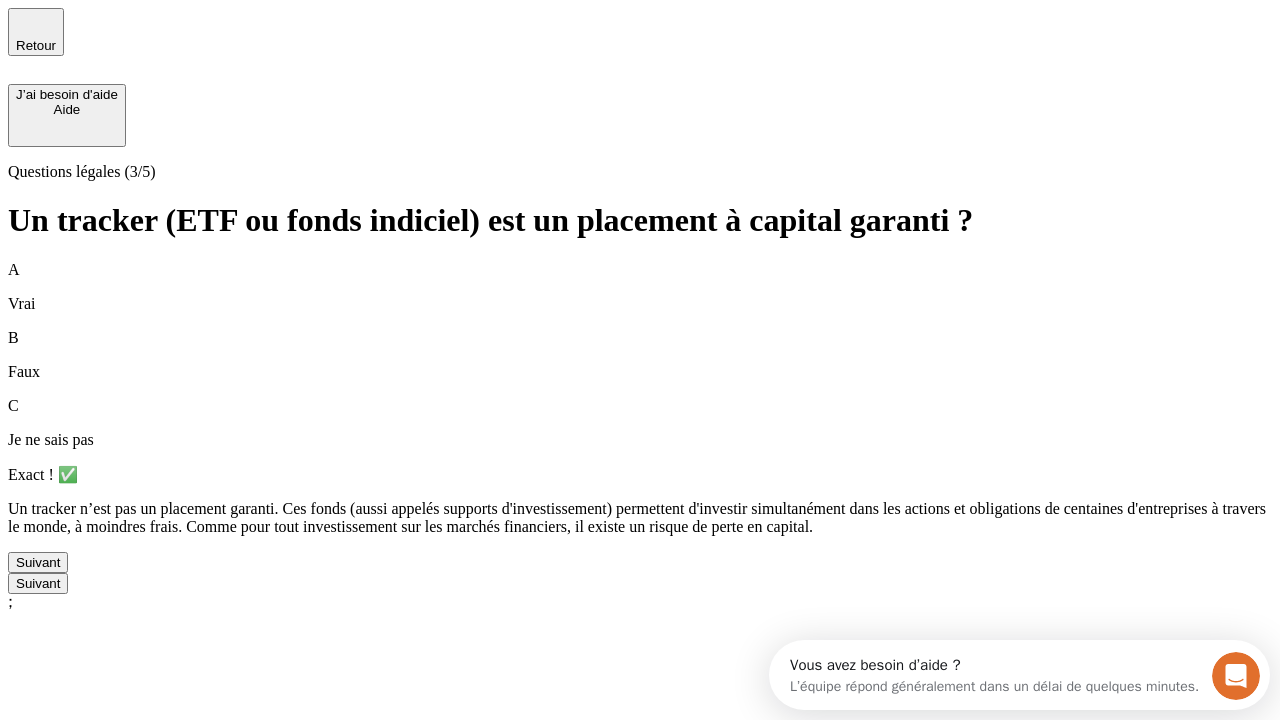 click on "Suivant" at bounding box center [38, 562] 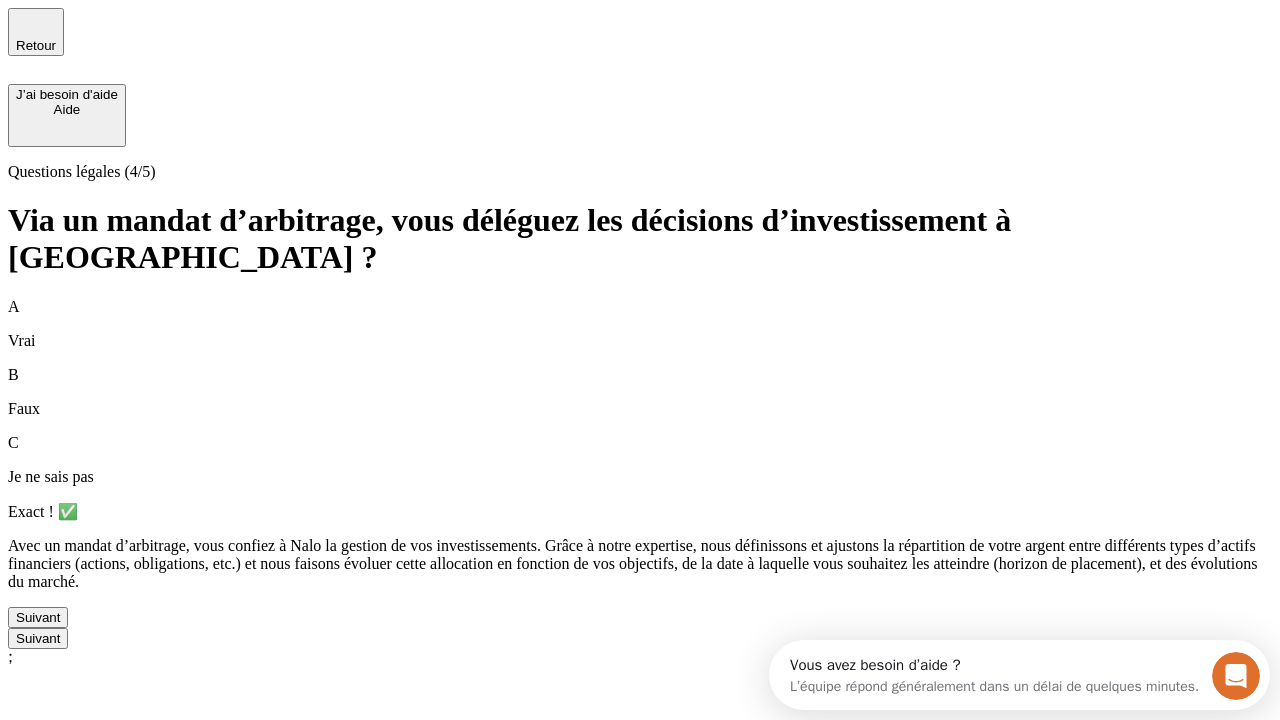 click on "Suivant" at bounding box center (38, 617) 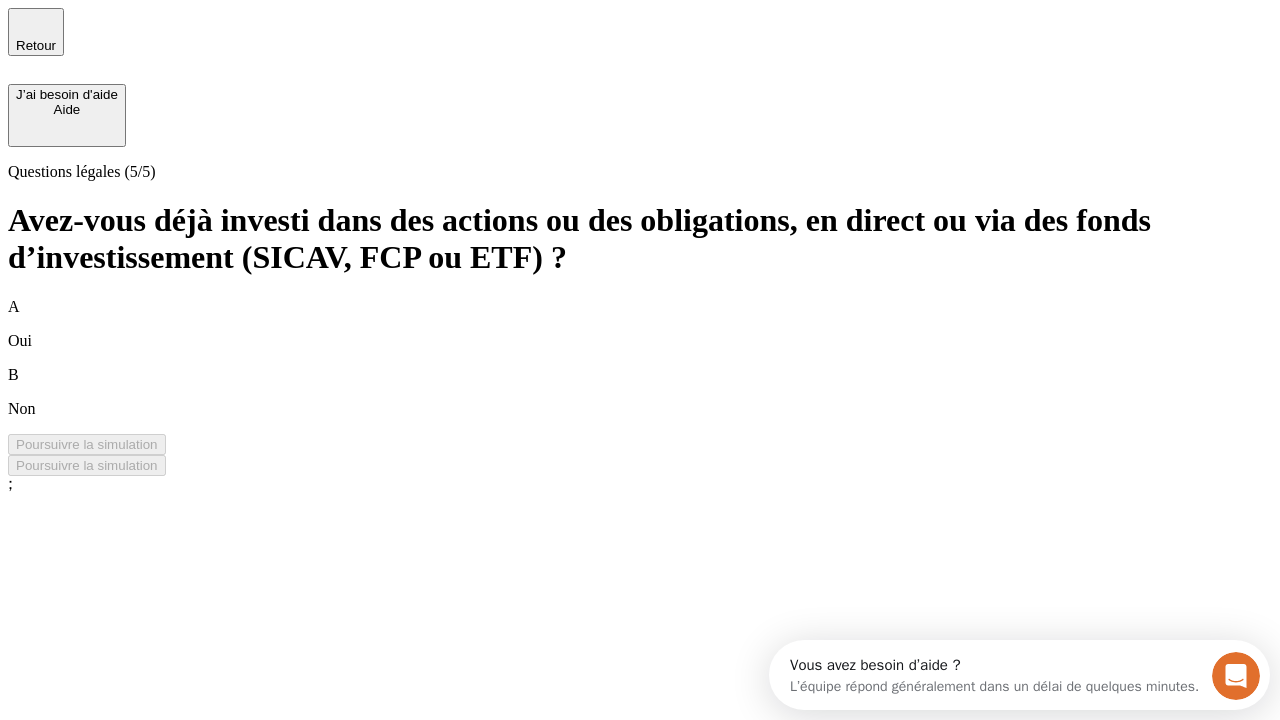 click on "B Non" at bounding box center (640, 392) 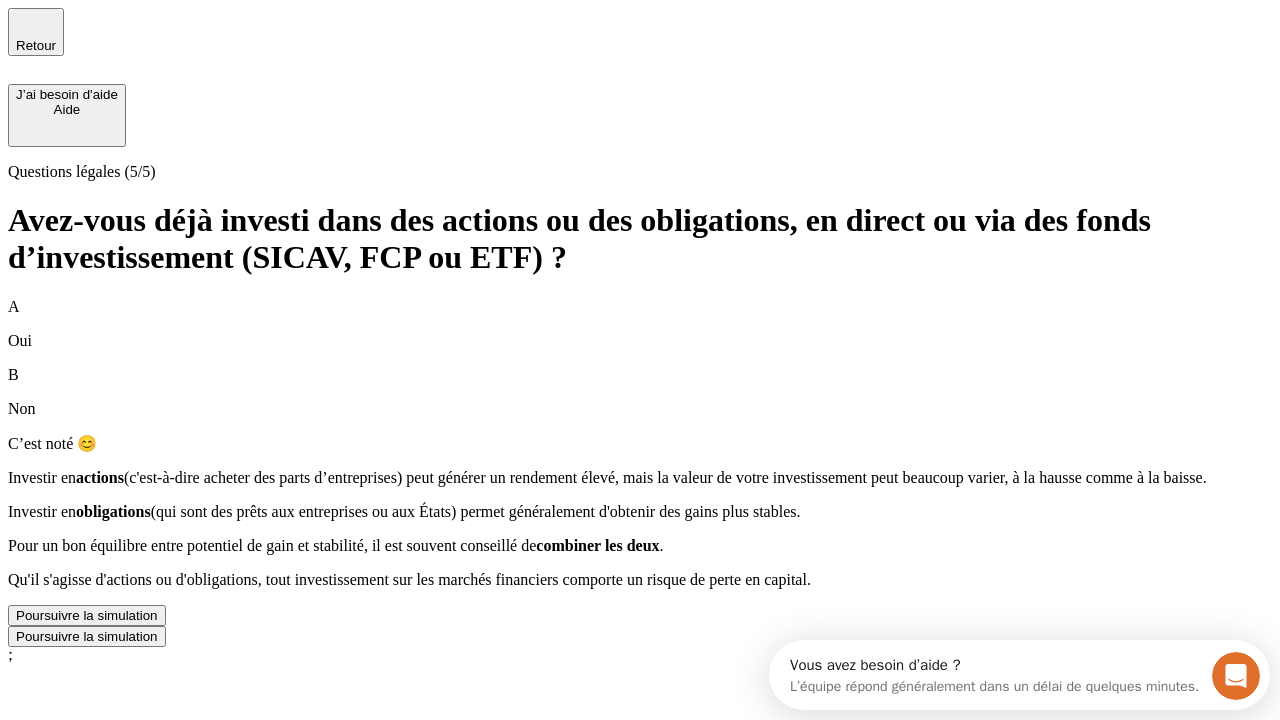 click on "Poursuivre la simulation" at bounding box center (87, 615) 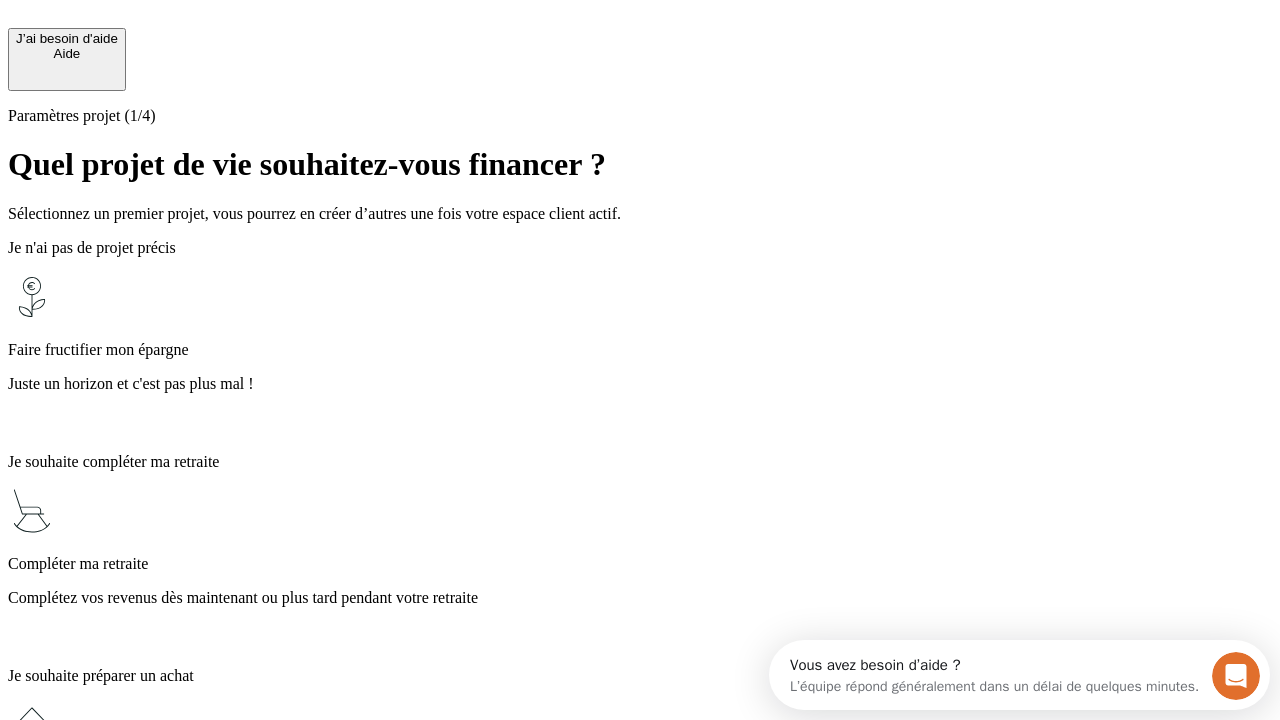 click on "Complétez vos revenus dès maintenant ou plus tard pendant votre retraite" at bounding box center (640, 598) 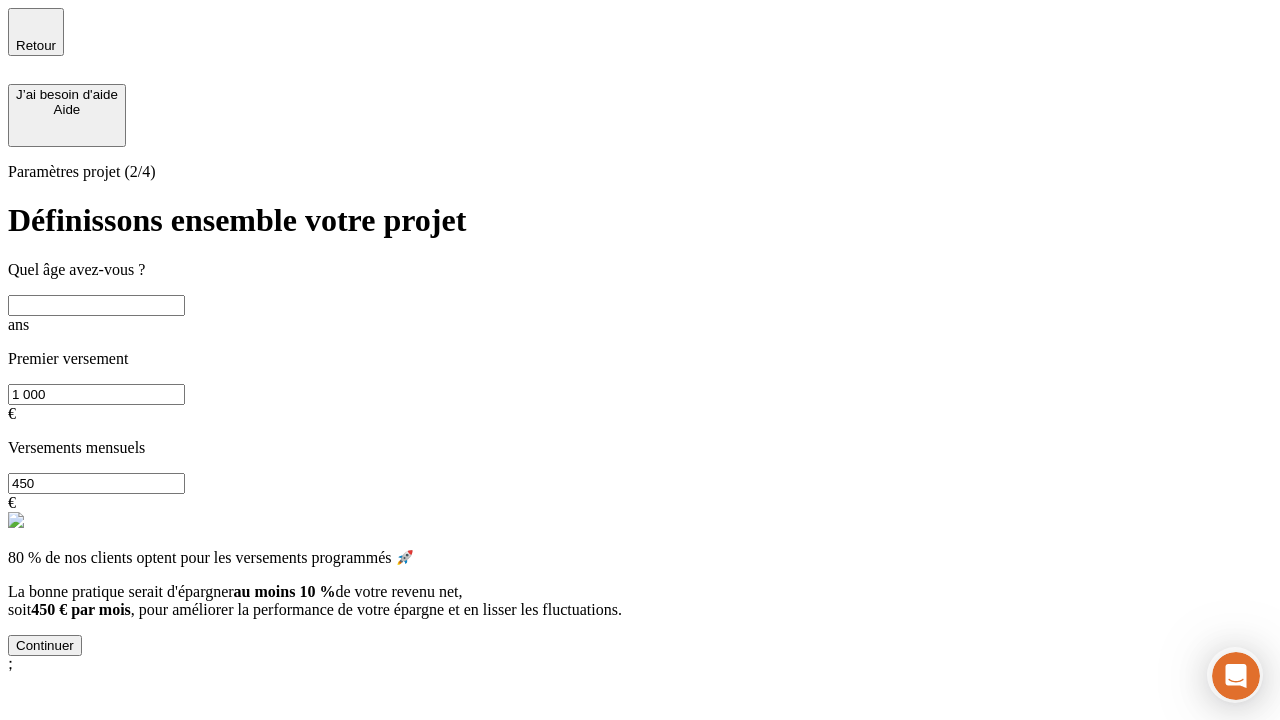scroll, scrollTop: 18, scrollLeft: 0, axis: vertical 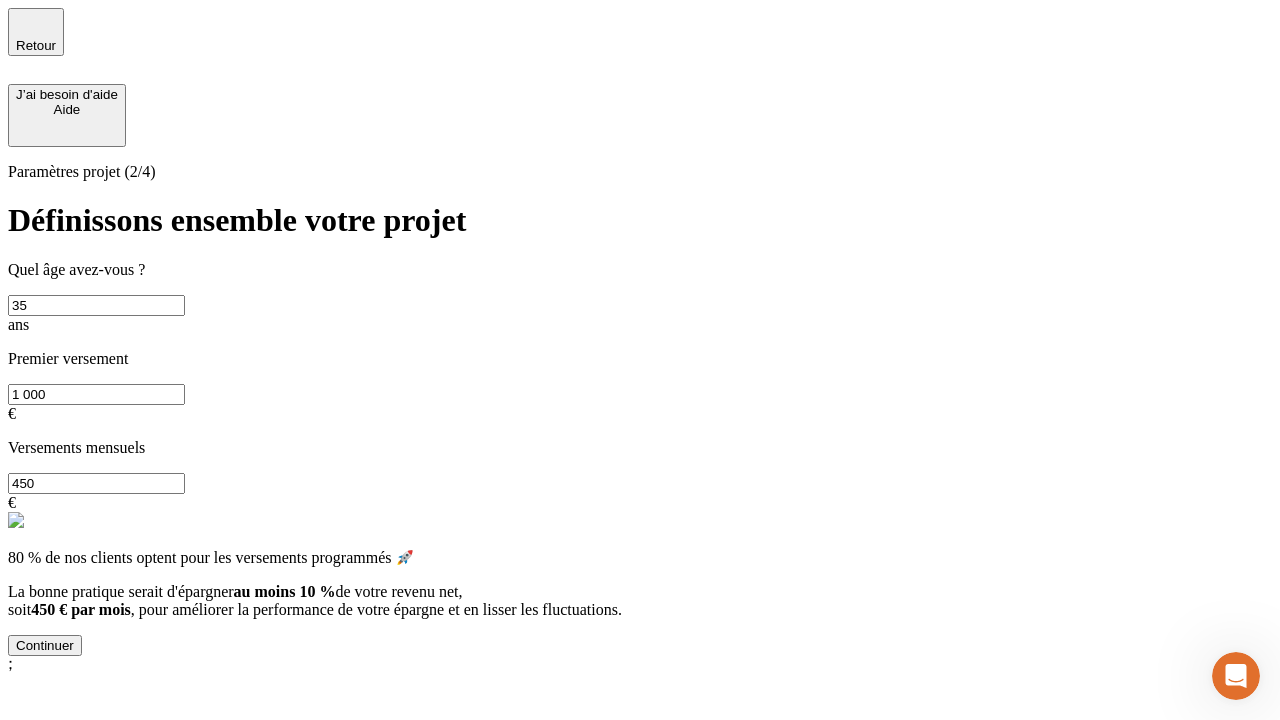 type on "35" 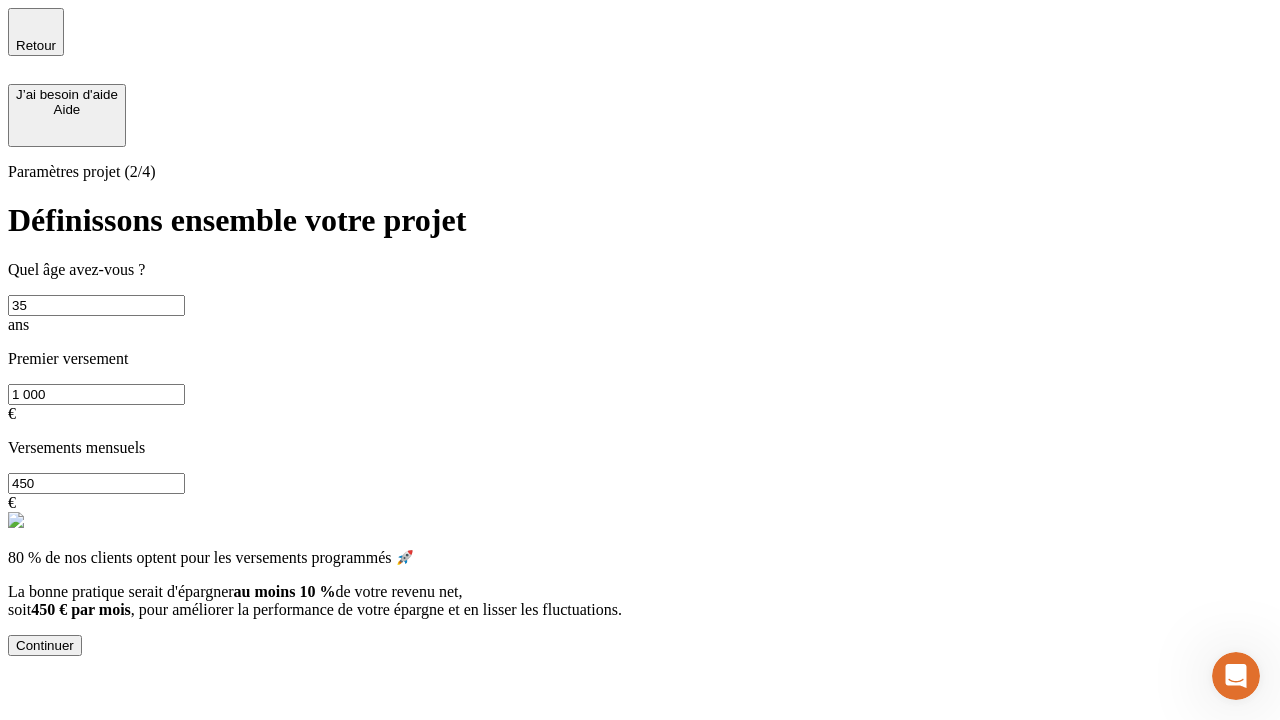 scroll, scrollTop: 0, scrollLeft: 0, axis: both 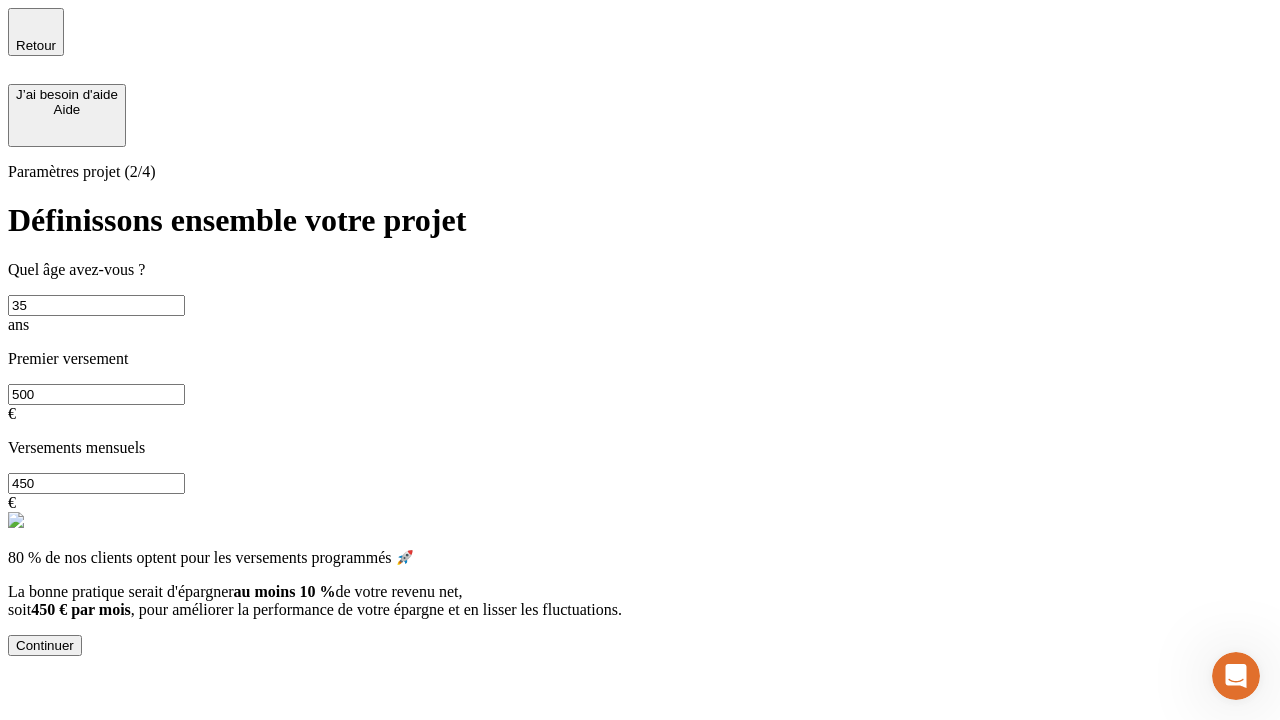 type on "500" 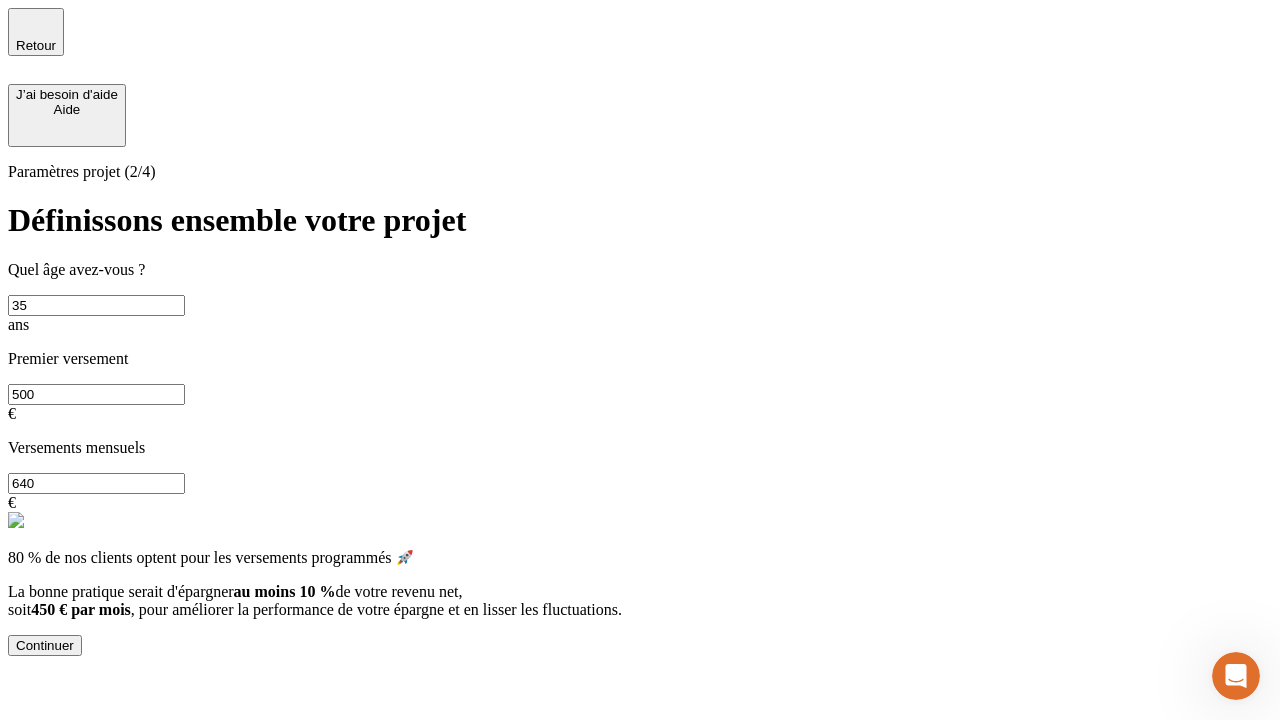 type on "640" 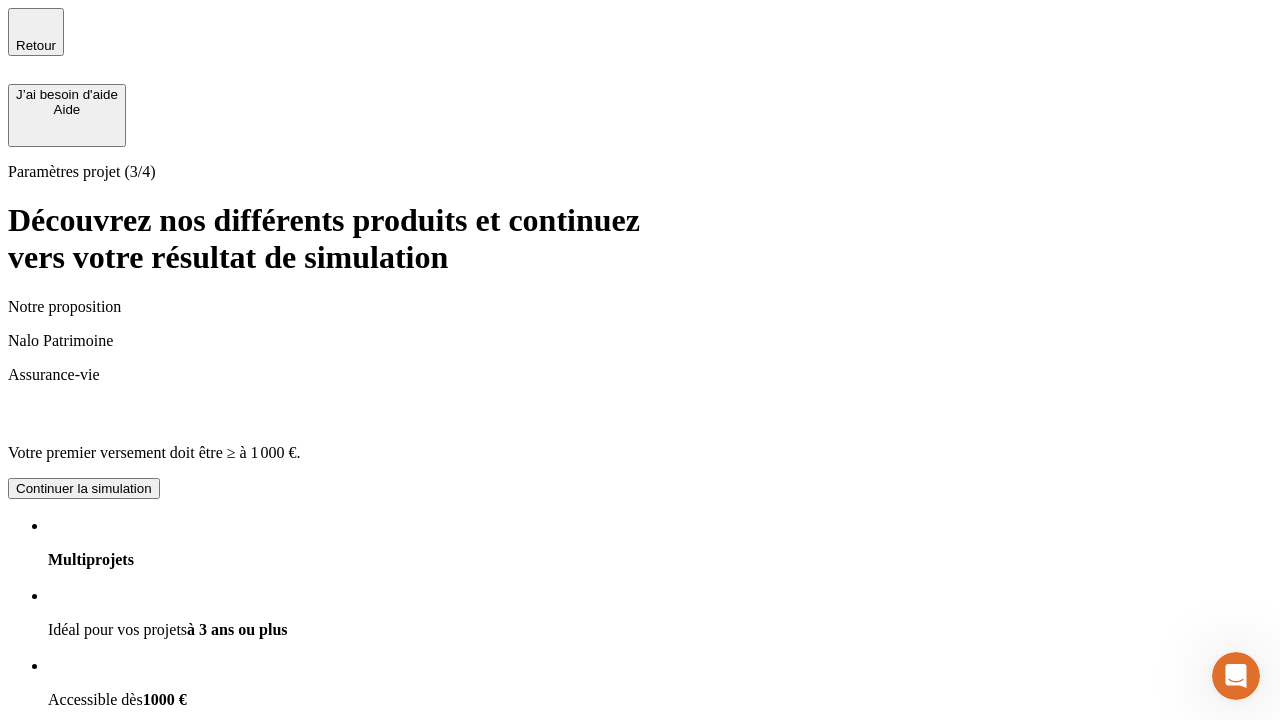click on "Continuer la simulation" at bounding box center (84, 928) 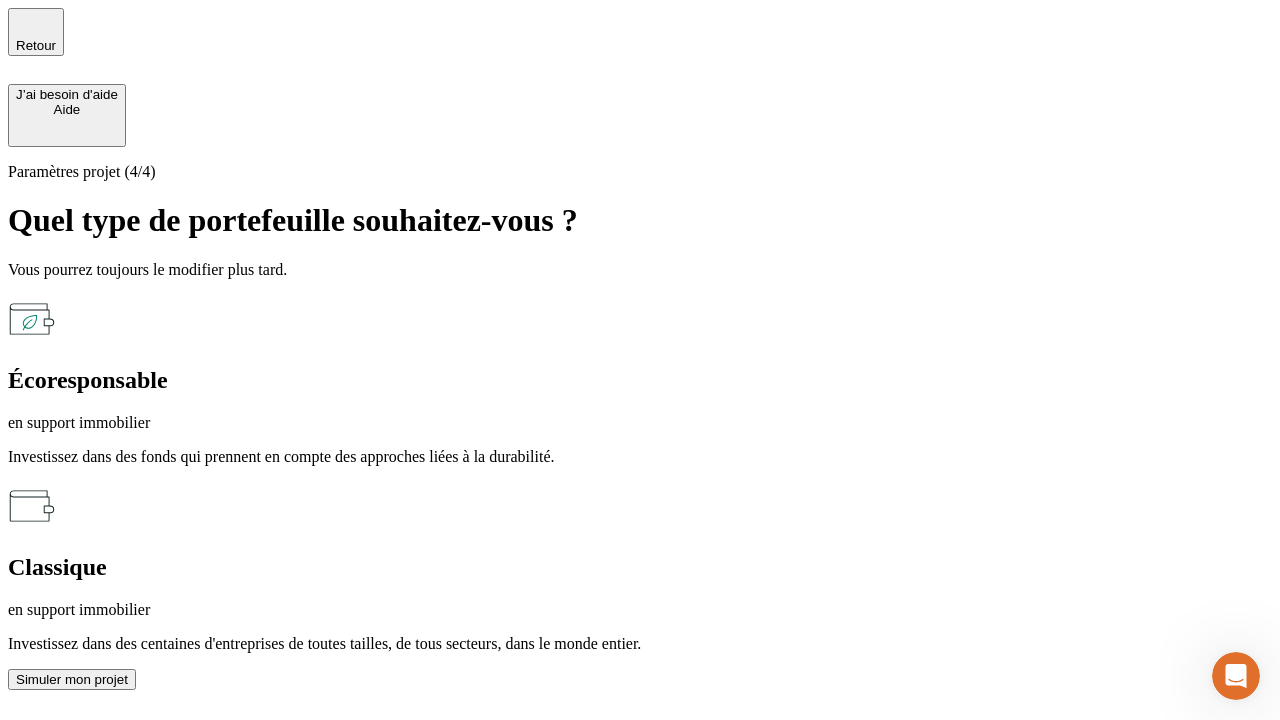 click on "en support immobilier" at bounding box center (640, 610) 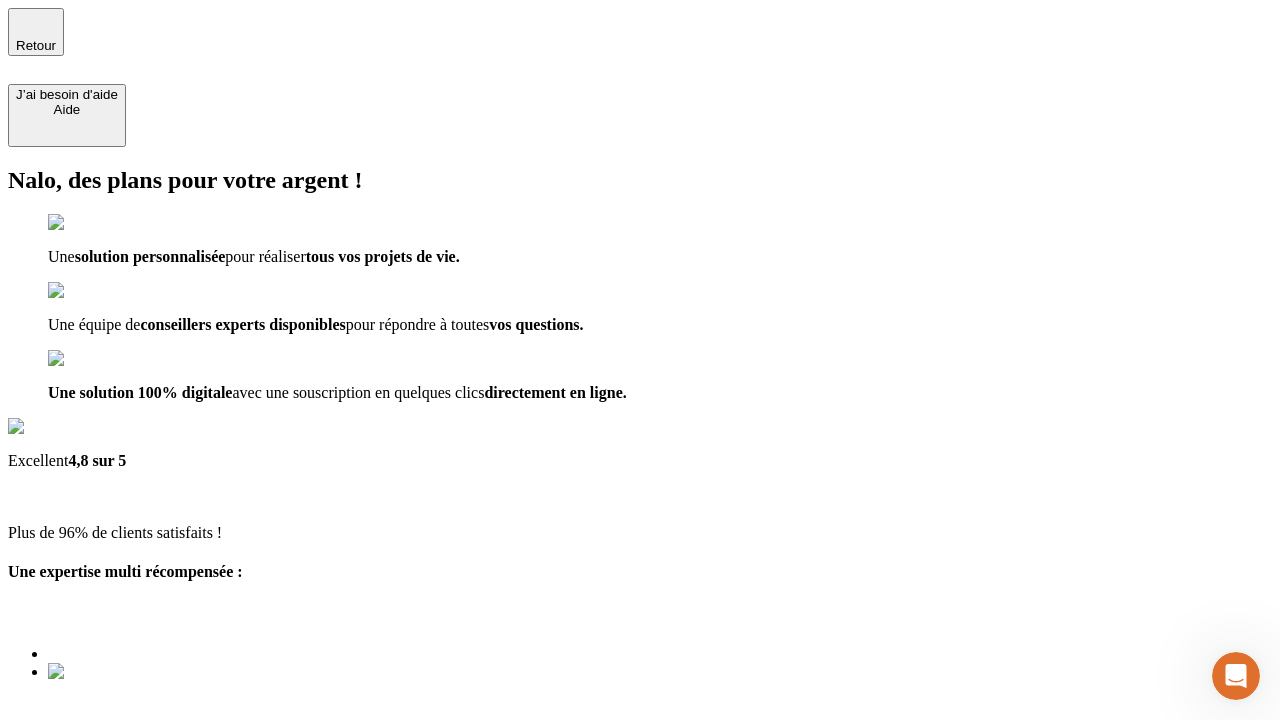 click on "Découvrir ma simulation" at bounding box center (87, 840) 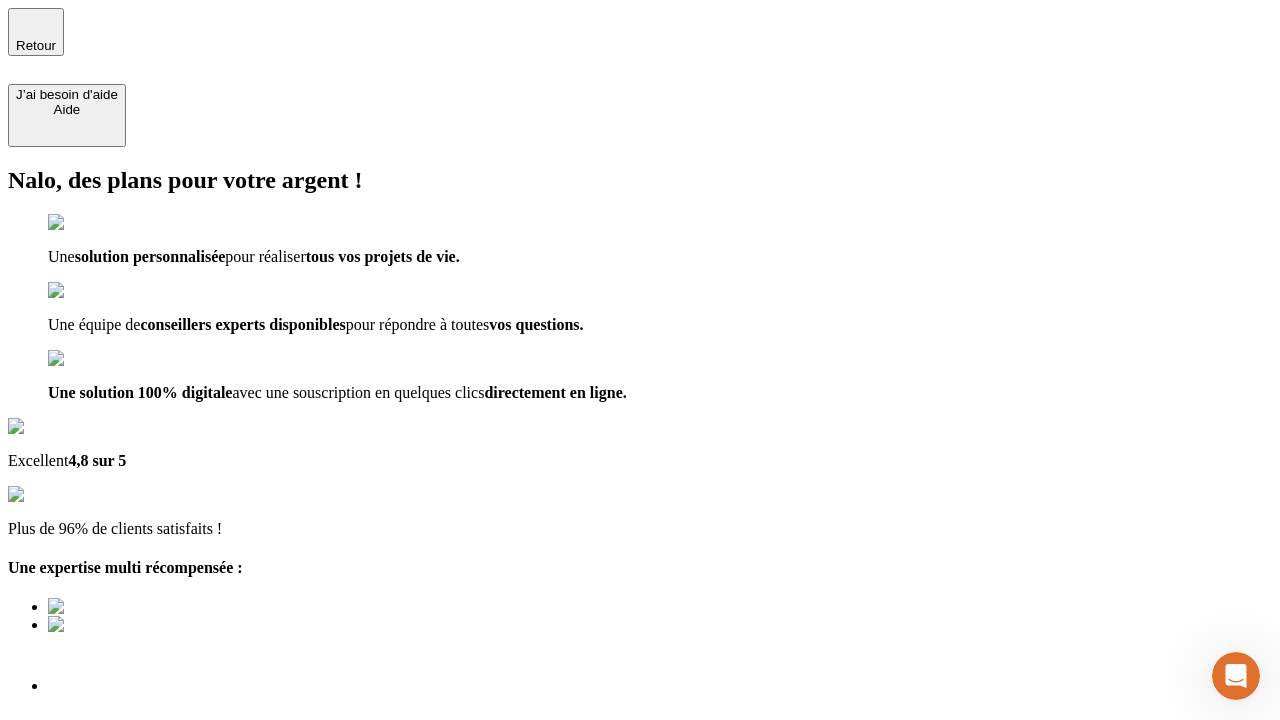 type on "[EMAIL_ADDRESS][DOMAIN_NAME]" 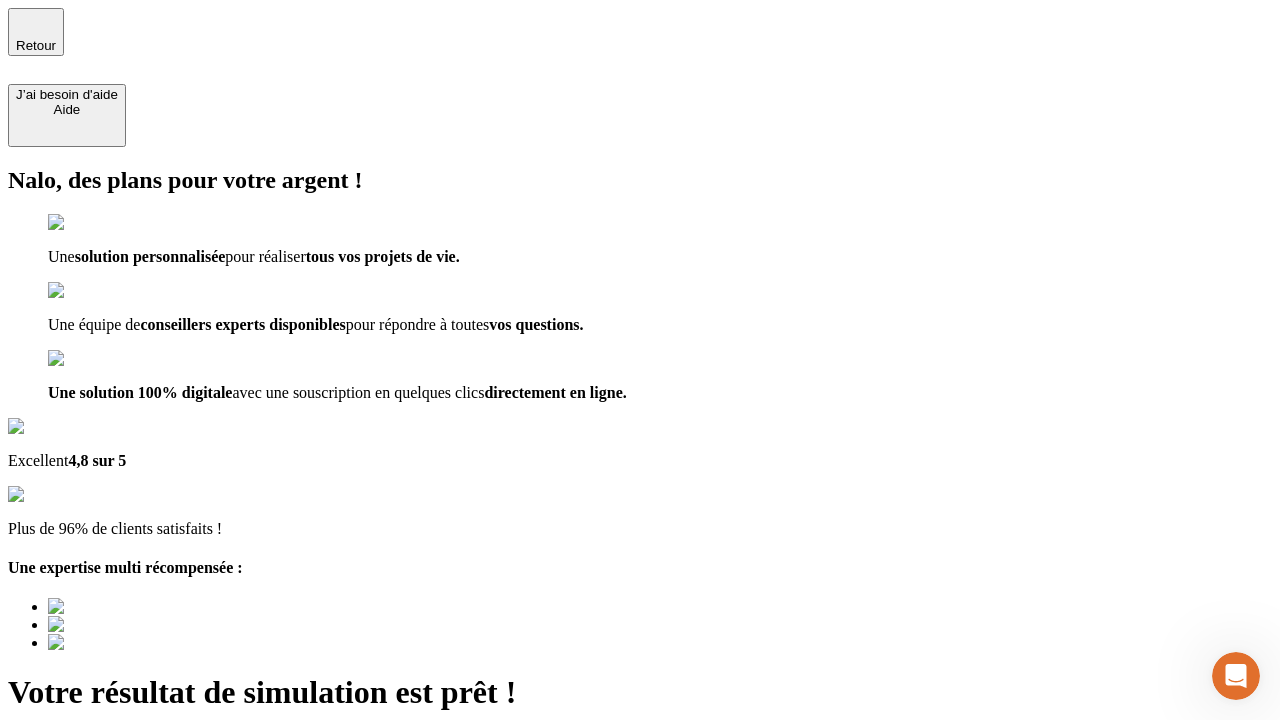 click on "Découvrir ma simulation" at bounding box center (87, 847) 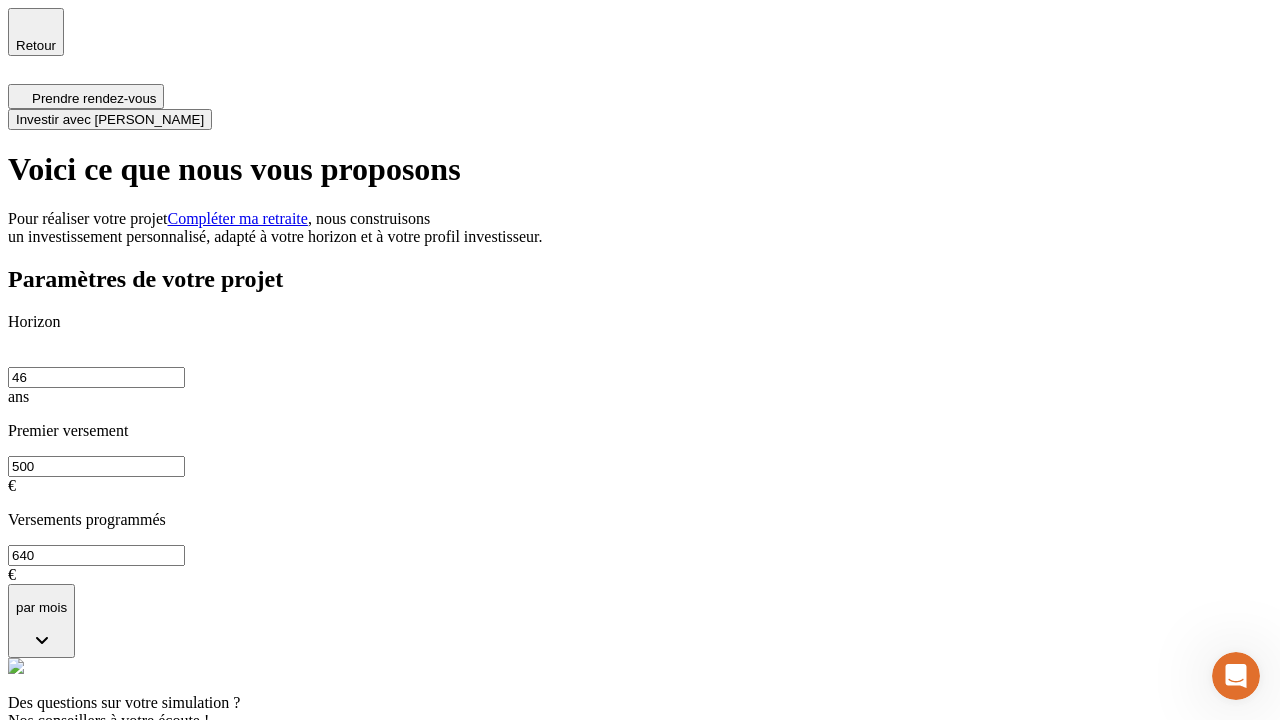 click on "Investir avec [PERSON_NAME]" at bounding box center (110, 119) 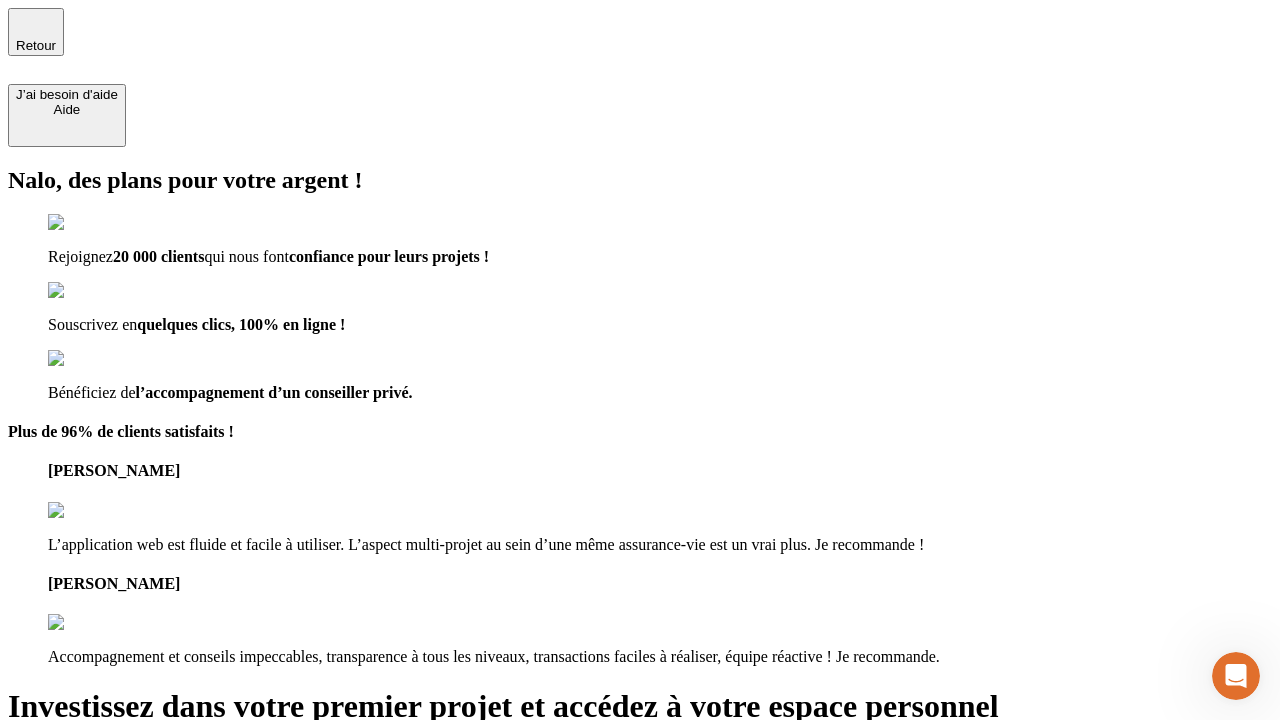 type on "[EMAIL_ADDRESS][DOMAIN_NAME]" 